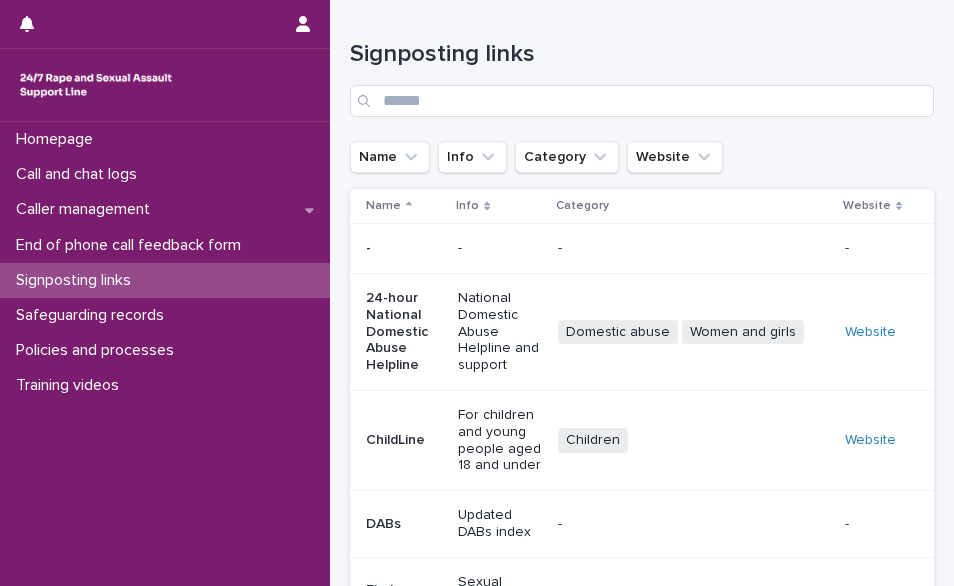 scroll, scrollTop: 0, scrollLeft: 0, axis: both 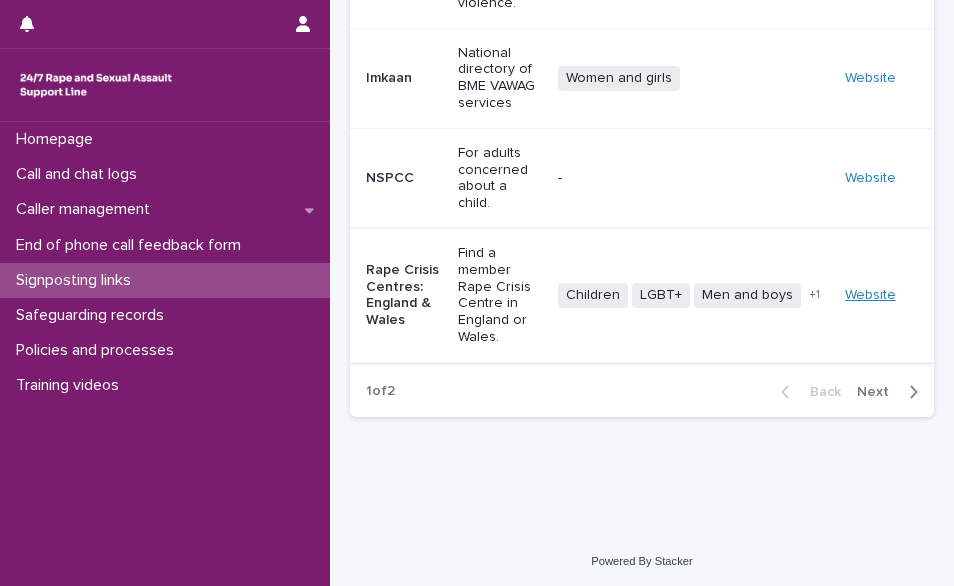 click on "Website" at bounding box center (870, 295) 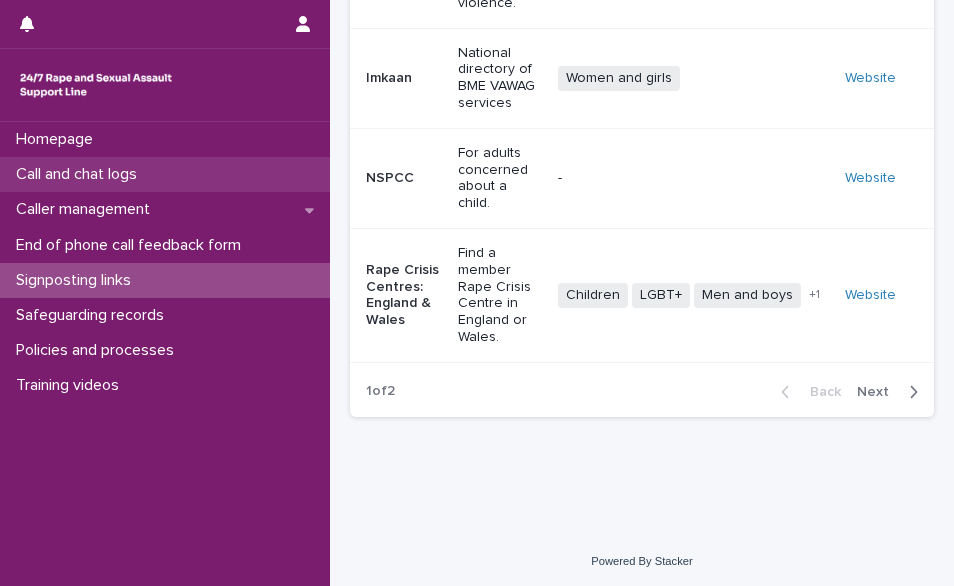 click on "Call and chat logs" at bounding box center [165, 174] 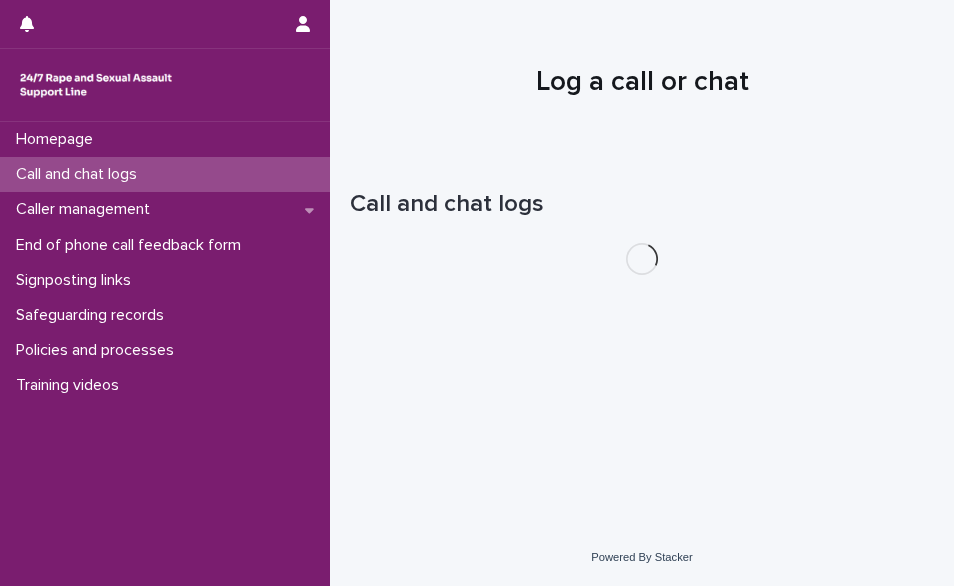 scroll, scrollTop: 0, scrollLeft: 0, axis: both 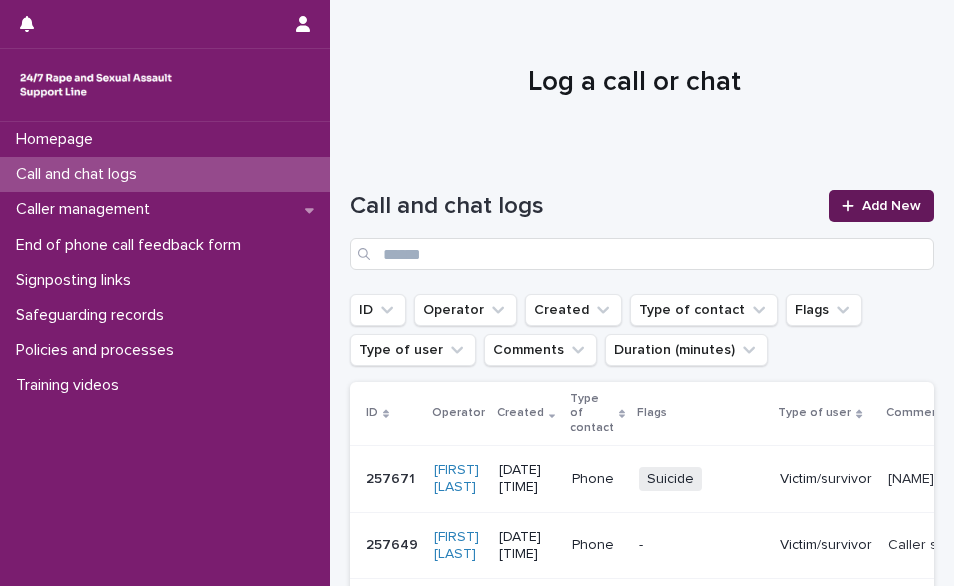 click 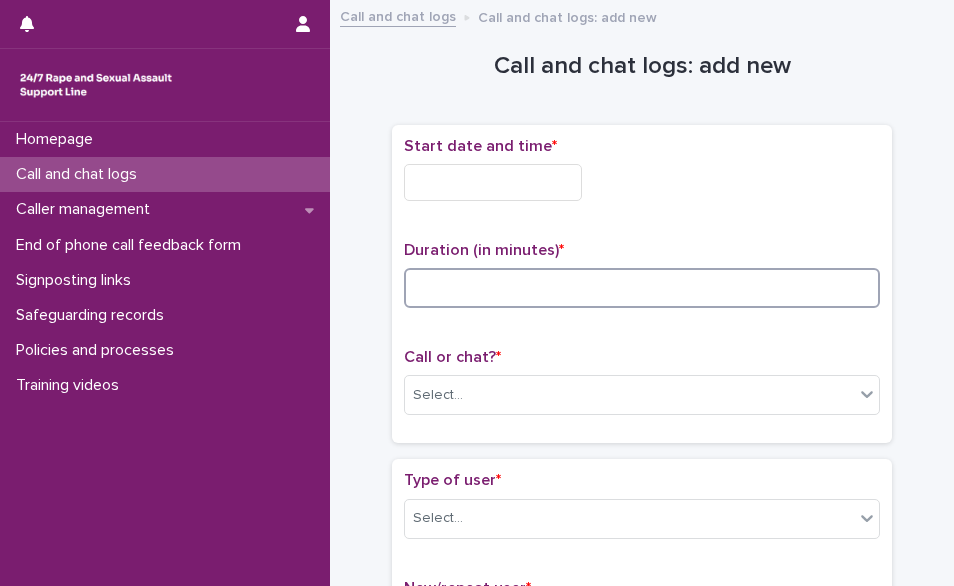 click at bounding box center [642, 288] 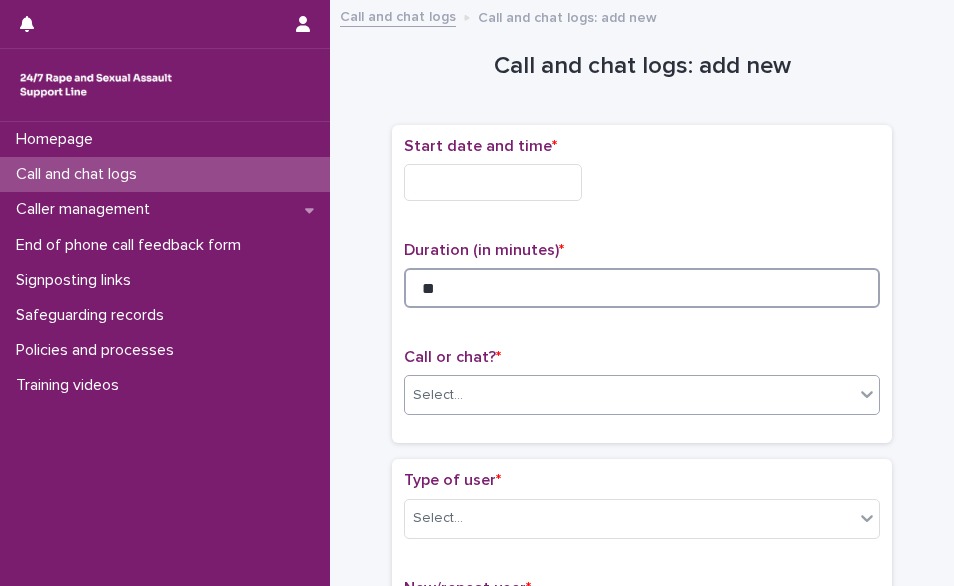 type on "**" 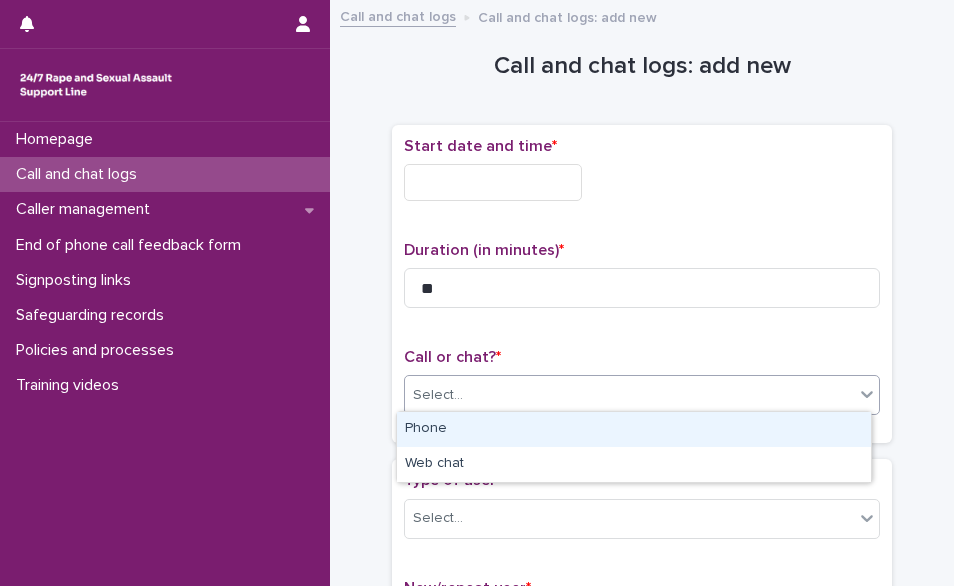 click on "Select..." at bounding box center [629, 395] 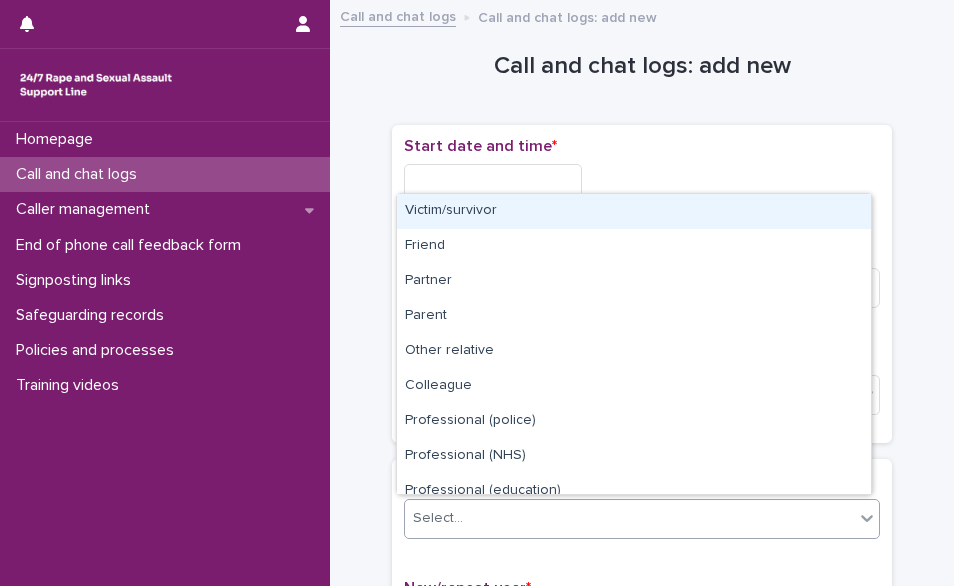 click on "Select..." at bounding box center [629, 518] 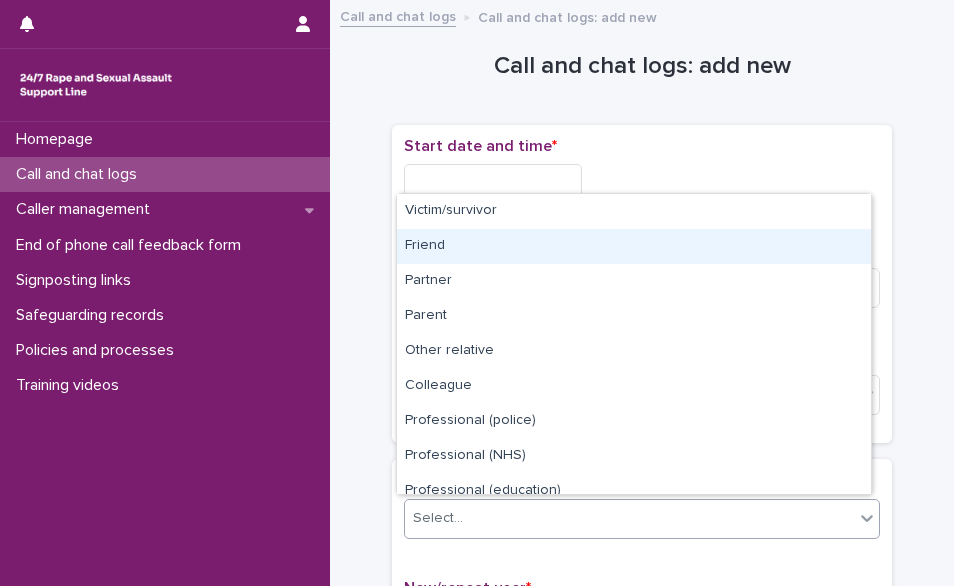 click on "Friend" at bounding box center [634, 246] 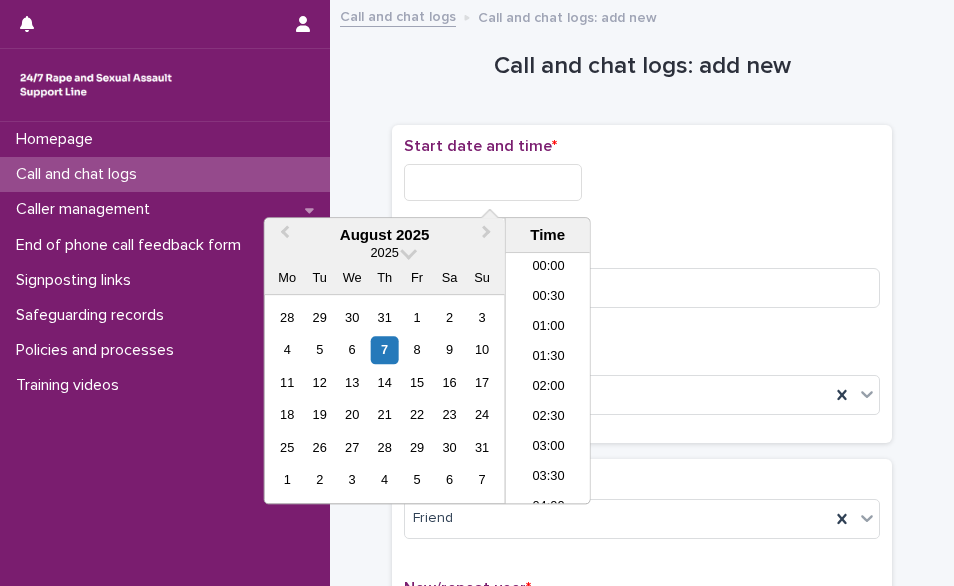 click at bounding box center [493, 182] 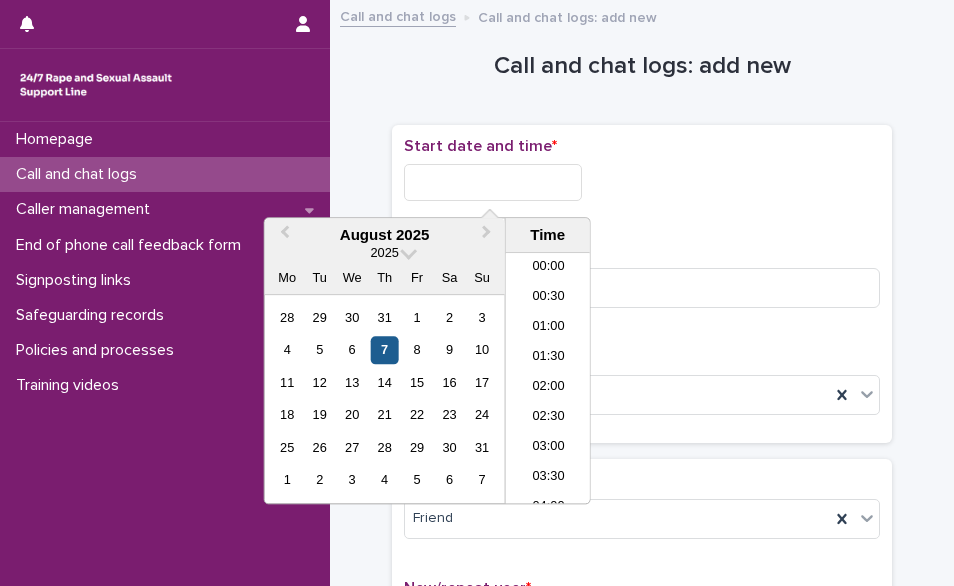 scroll, scrollTop: 1000, scrollLeft: 0, axis: vertical 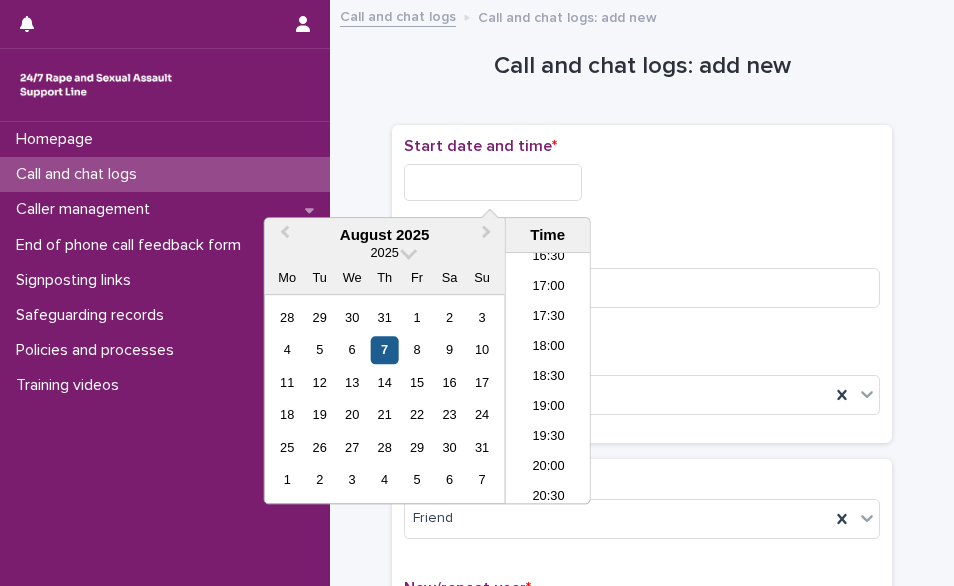click on "7" at bounding box center [384, 350] 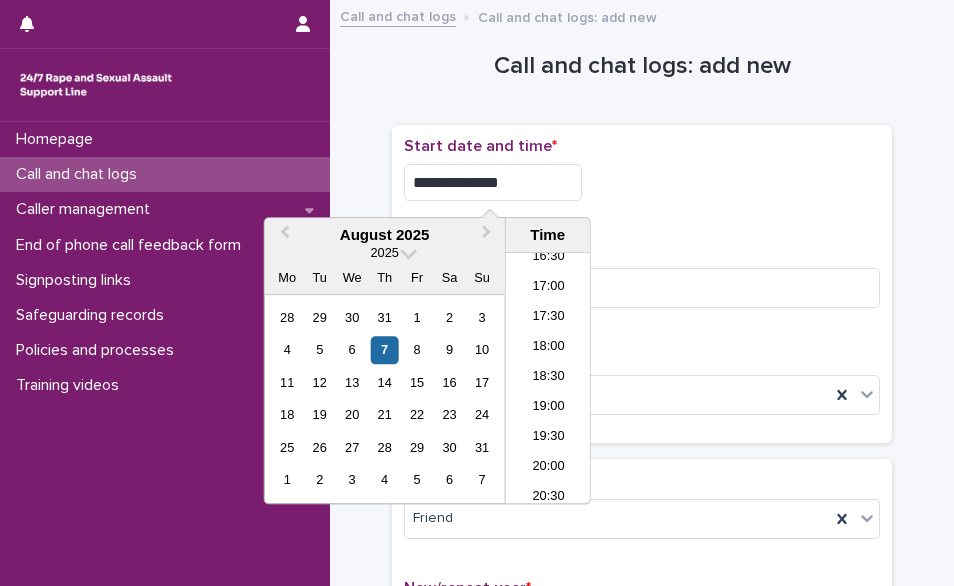 click on "**********" at bounding box center [493, 182] 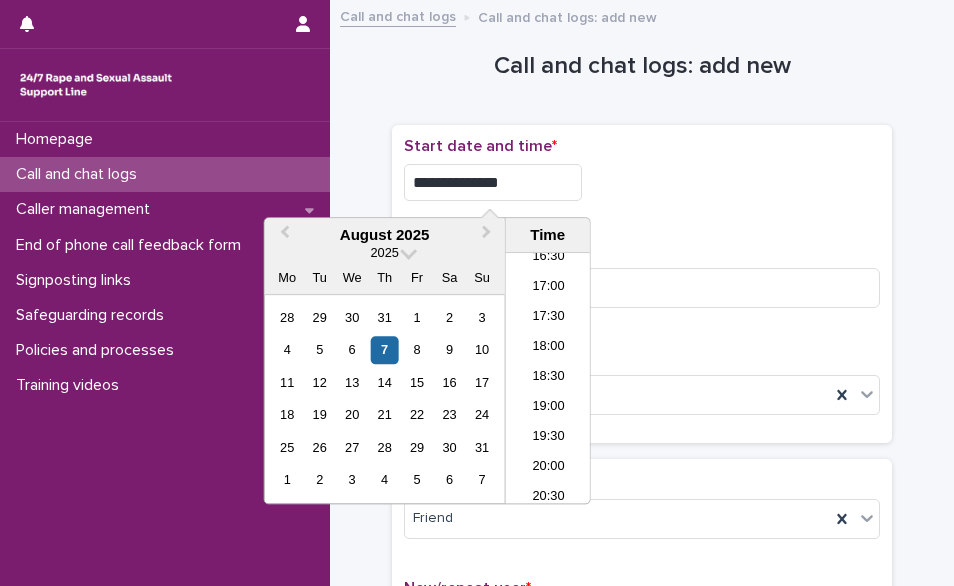 type on "**********" 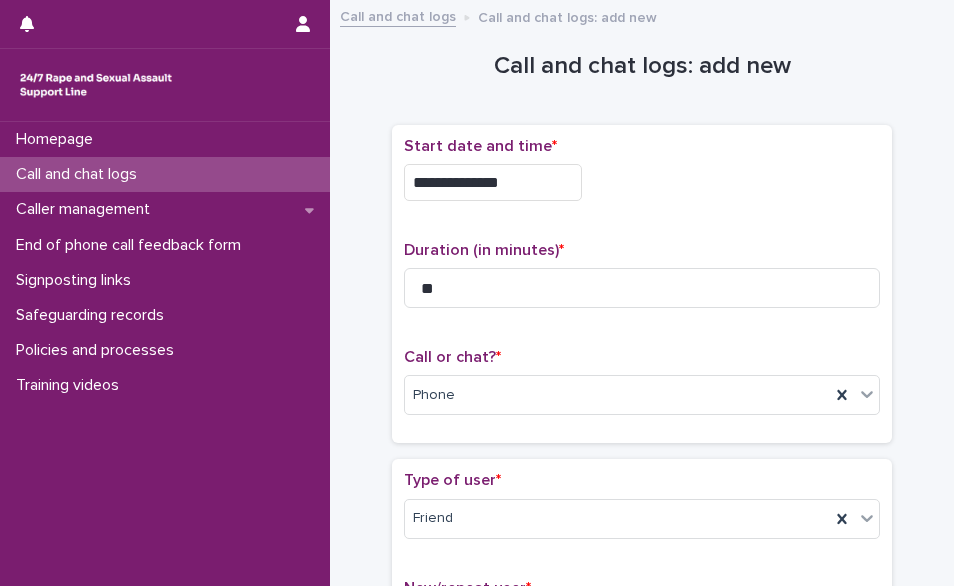 click on "**********" at bounding box center [642, 1060] 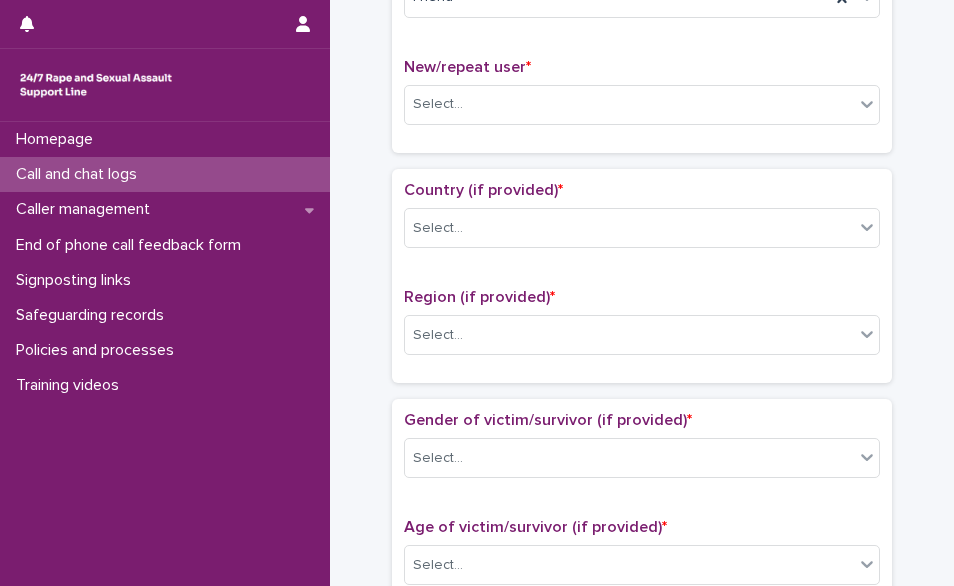 scroll, scrollTop: 524, scrollLeft: 0, axis: vertical 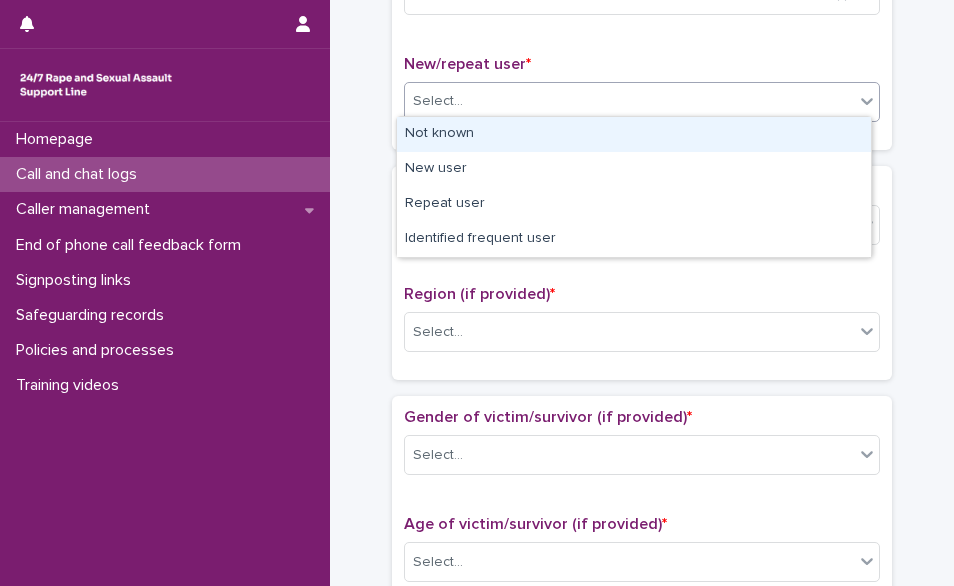 click on "Select..." at bounding box center (629, 101) 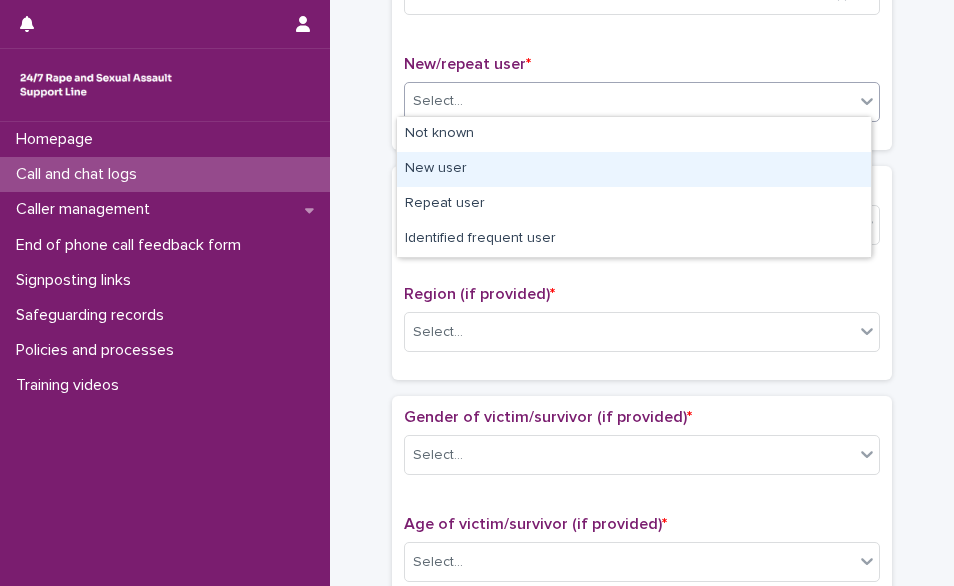 click on "New user" at bounding box center (634, 169) 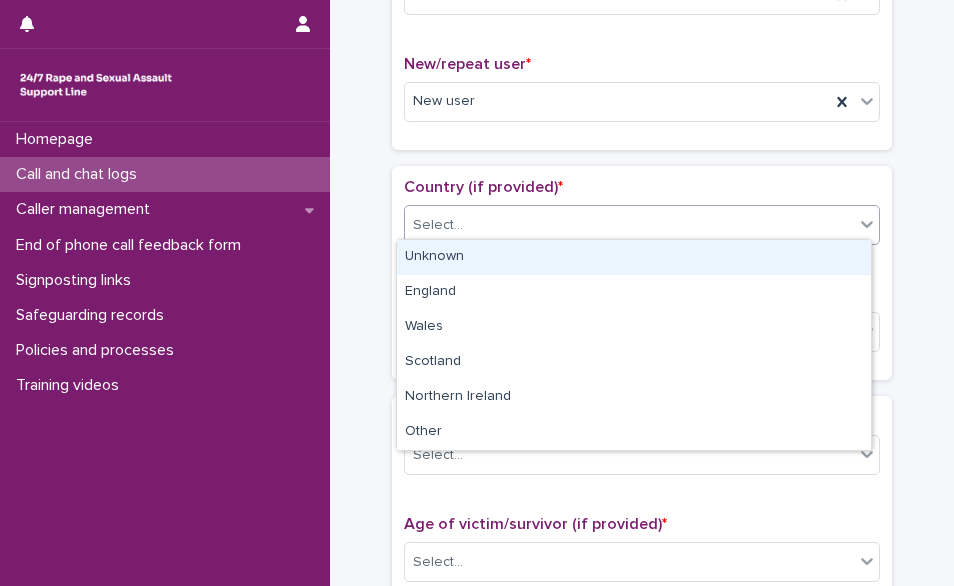 click on "Select..." at bounding box center [629, 225] 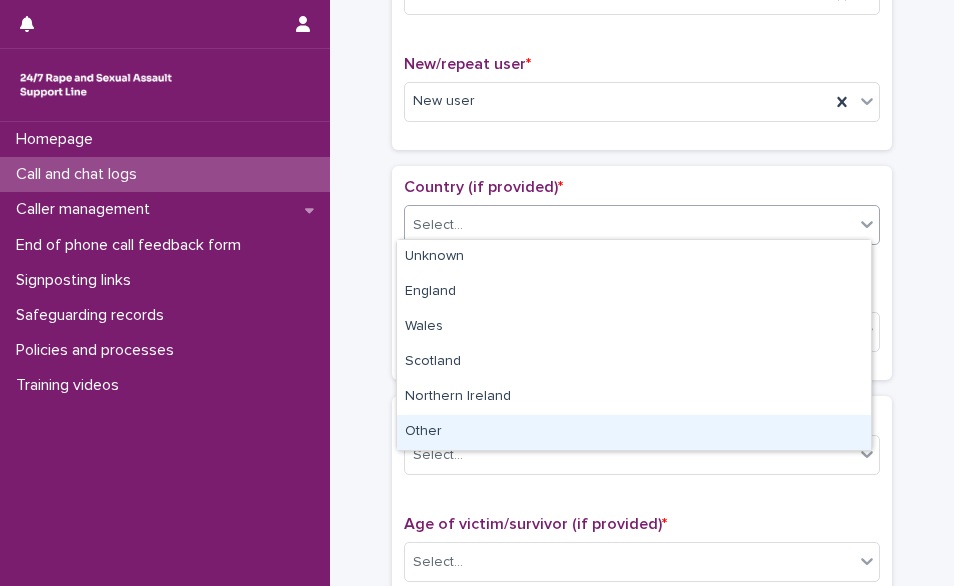 click on "Other" at bounding box center (634, 432) 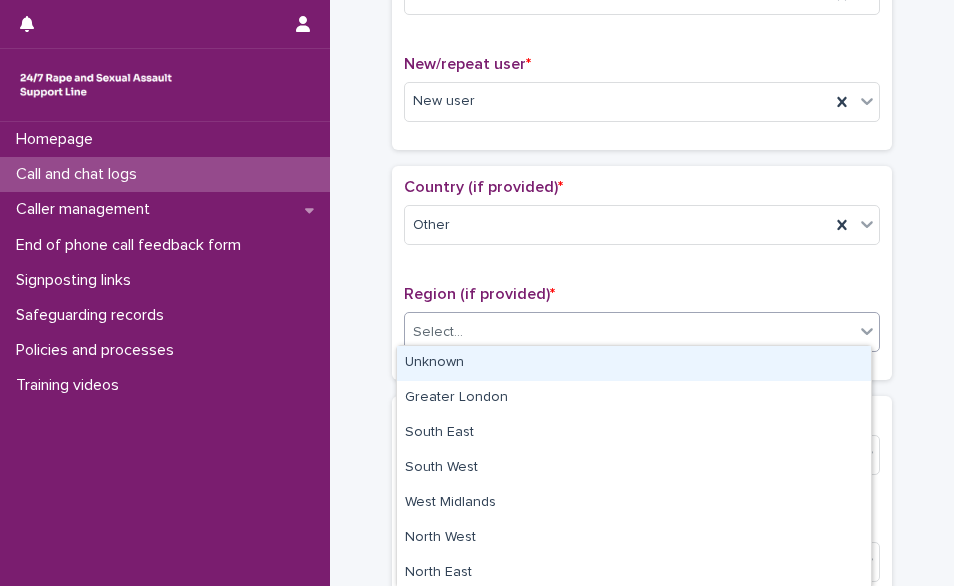 click on "Select..." at bounding box center (629, 332) 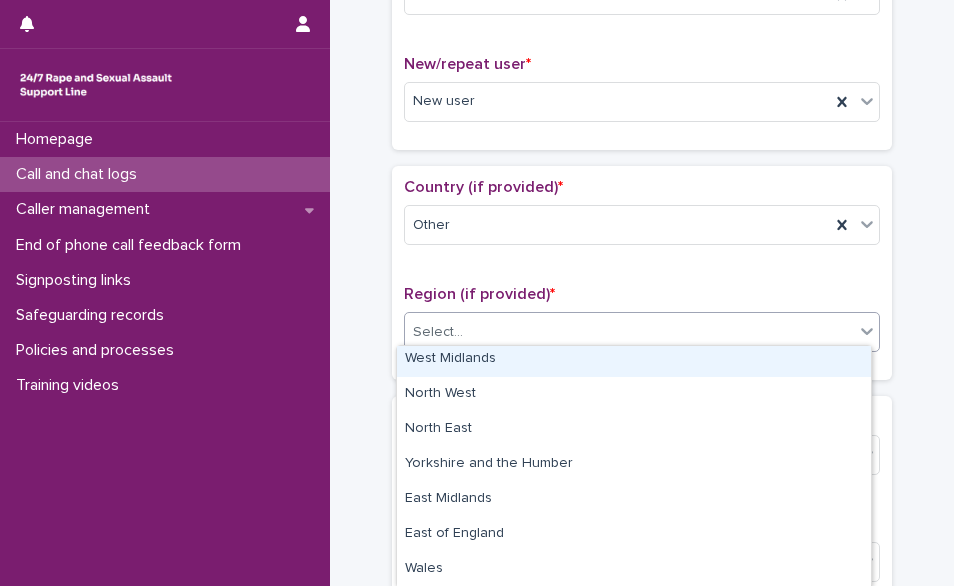 scroll, scrollTop: 0, scrollLeft: 0, axis: both 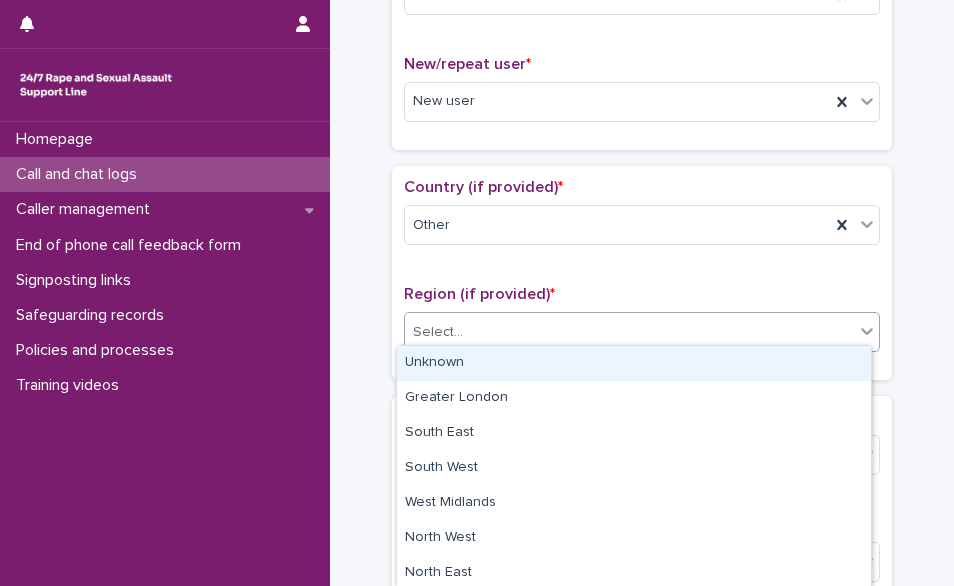 click on "Unknown" at bounding box center (634, 363) 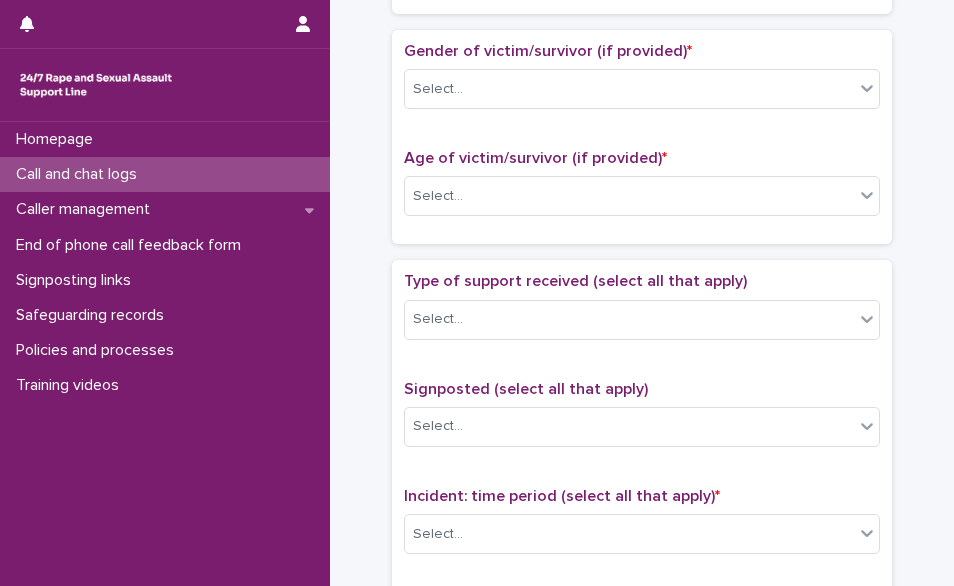 scroll, scrollTop: 909, scrollLeft: 0, axis: vertical 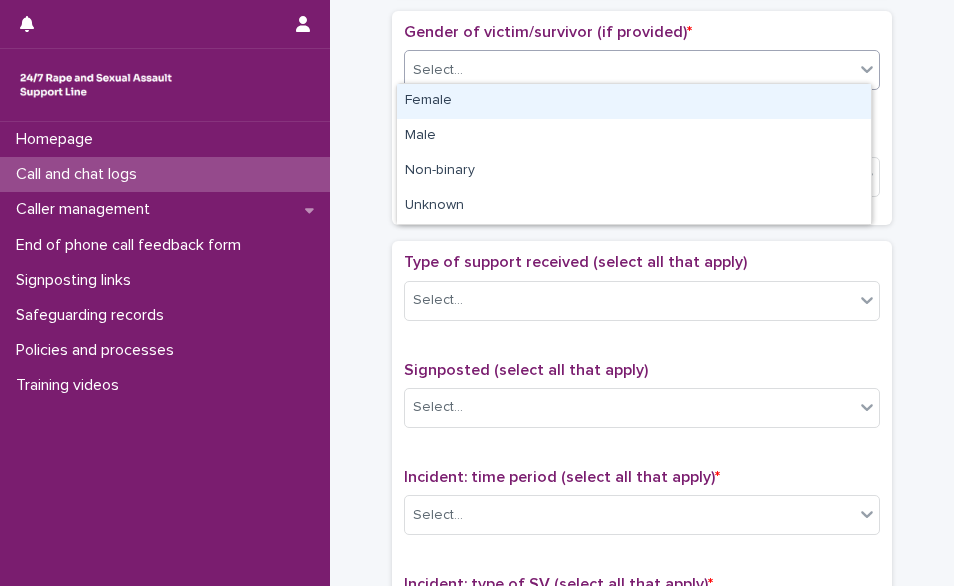 click on "Select..." at bounding box center (642, 70) 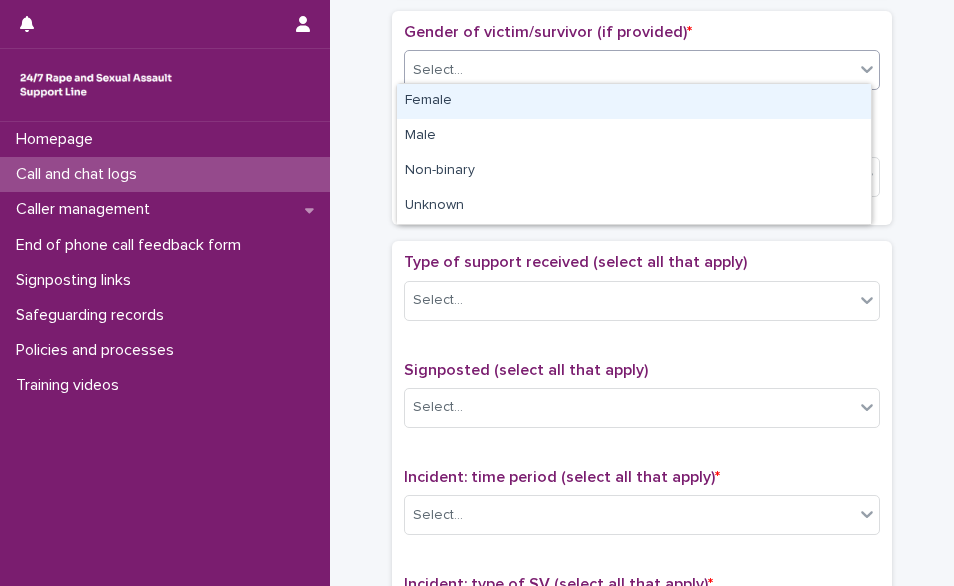 click on "Female" at bounding box center [634, 101] 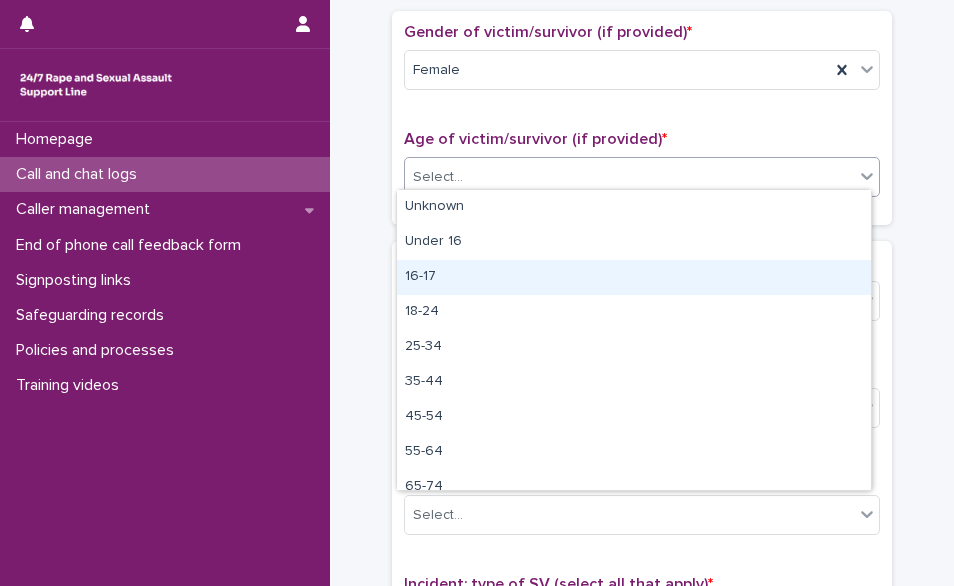 drag, startPoint x: 594, startPoint y: 187, endPoint x: 535, endPoint y: 277, distance: 107.61505 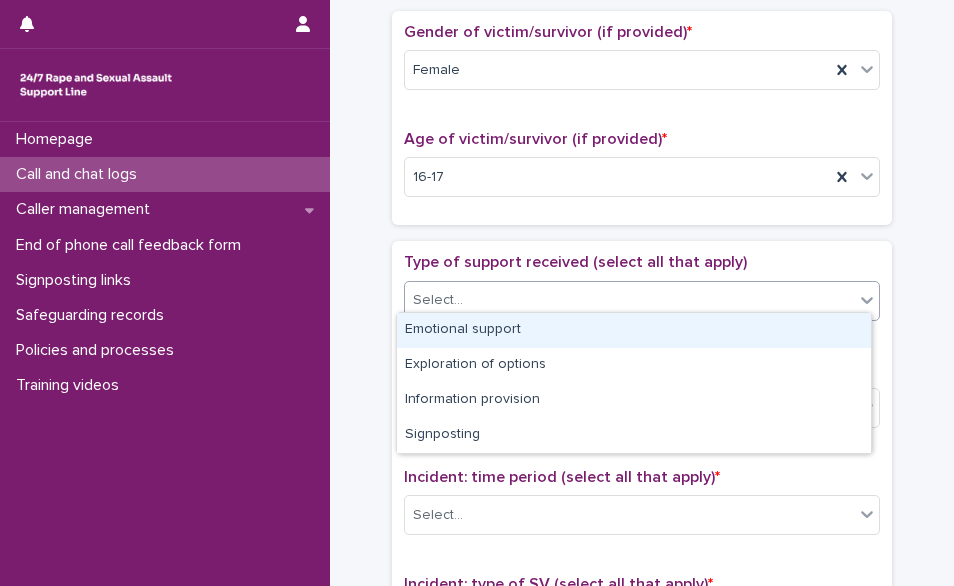 drag, startPoint x: 518, startPoint y: 303, endPoint x: 494, endPoint y: 341, distance: 44.94441 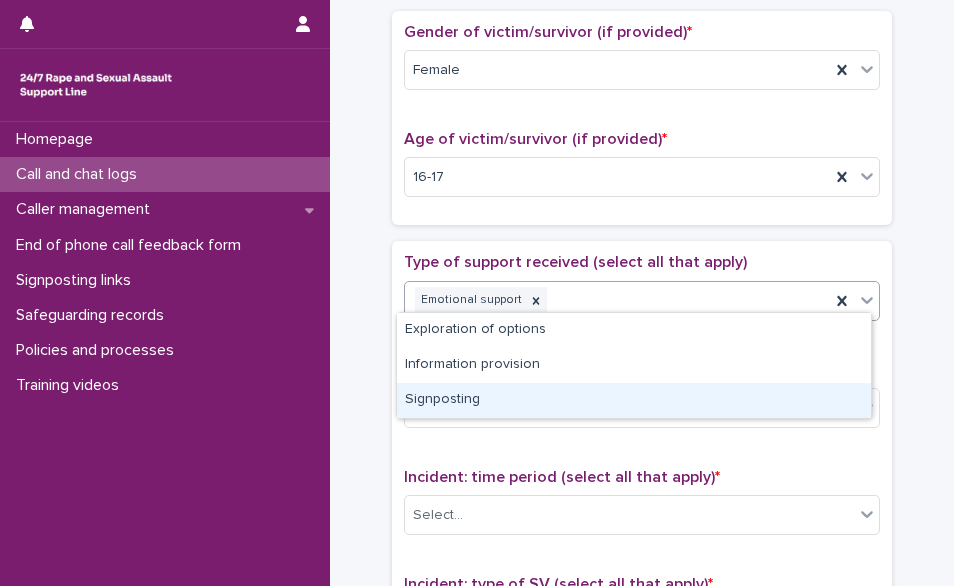drag, startPoint x: 853, startPoint y: 293, endPoint x: 647, endPoint y: 381, distance: 224.00893 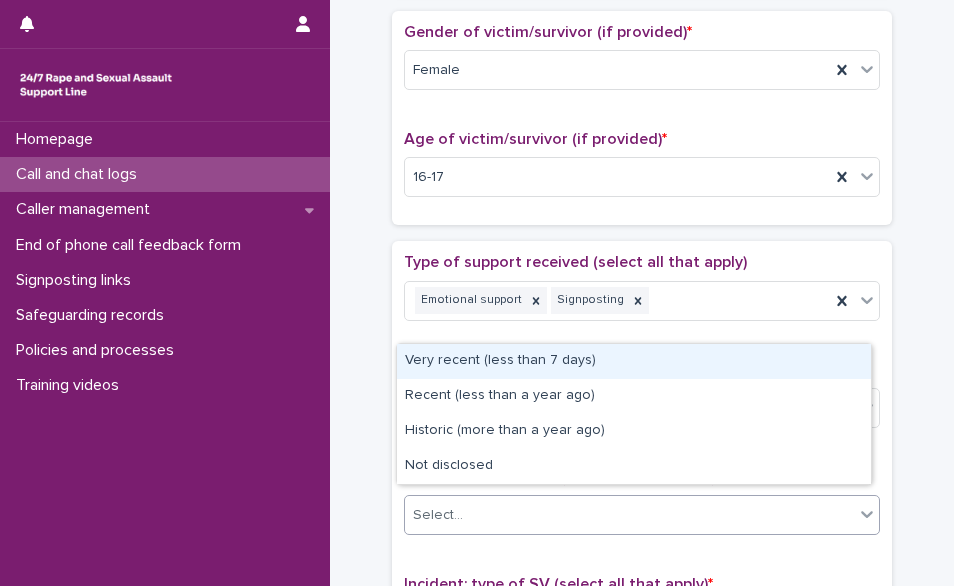click on "Select..." at bounding box center (629, 515) 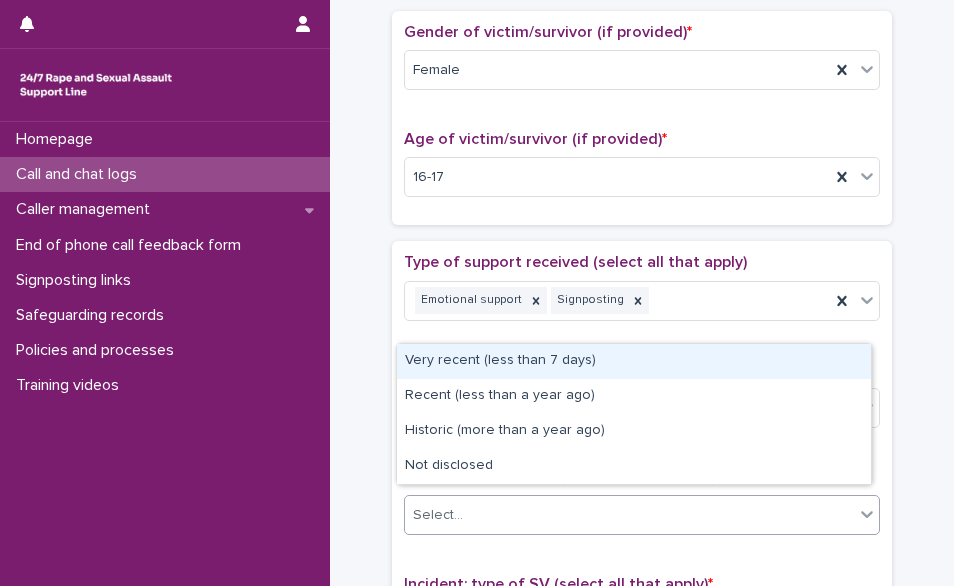 click on "Very recent (less than 7 days)" at bounding box center [634, 361] 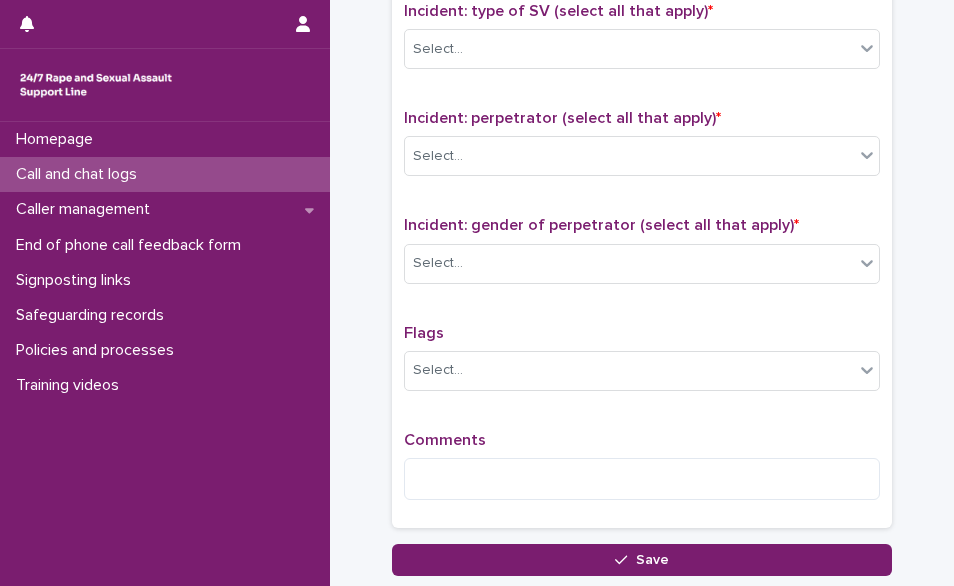 scroll, scrollTop: 1460, scrollLeft: 0, axis: vertical 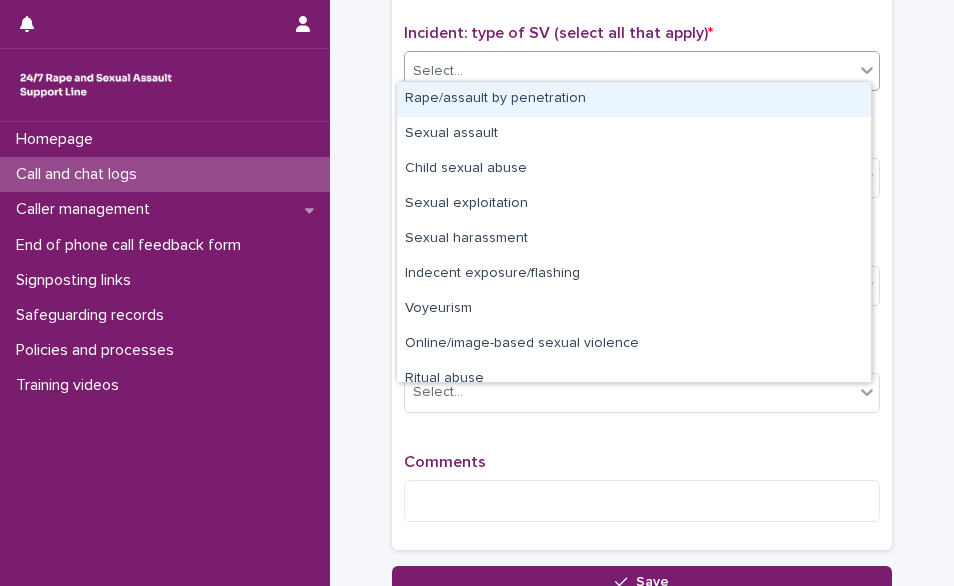 click on "Select..." at bounding box center (629, 71) 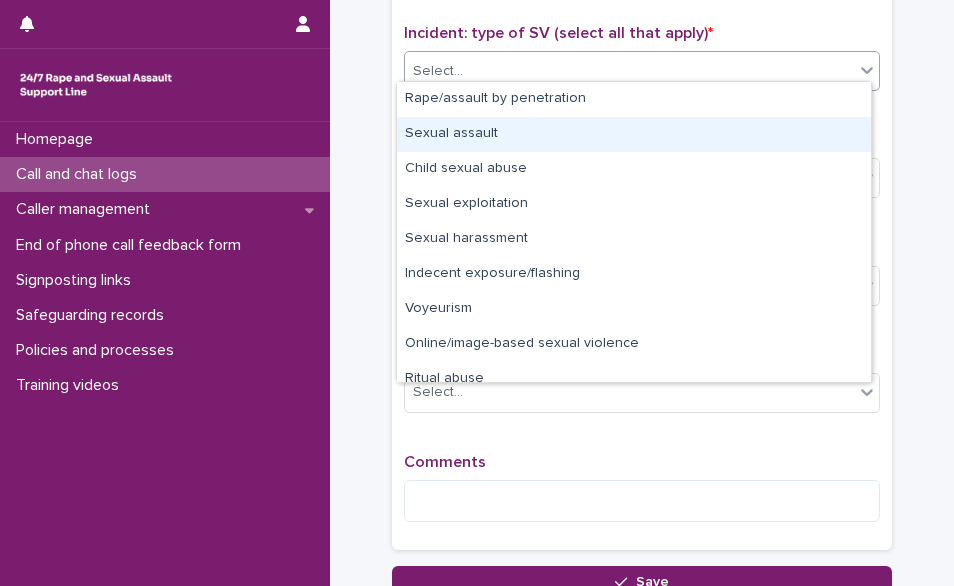 click on "Sexual assault" at bounding box center (634, 134) 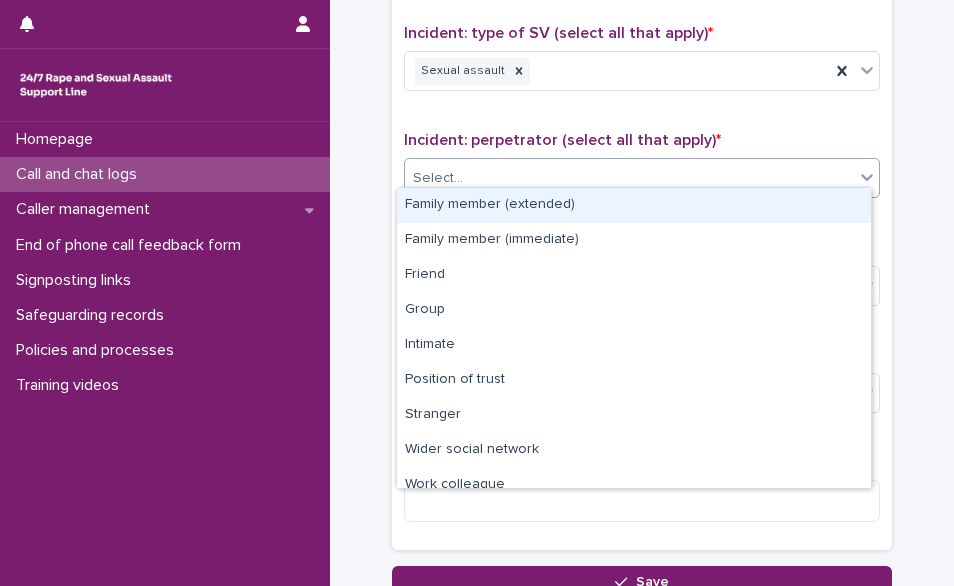 click on "Select..." at bounding box center (642, 178) 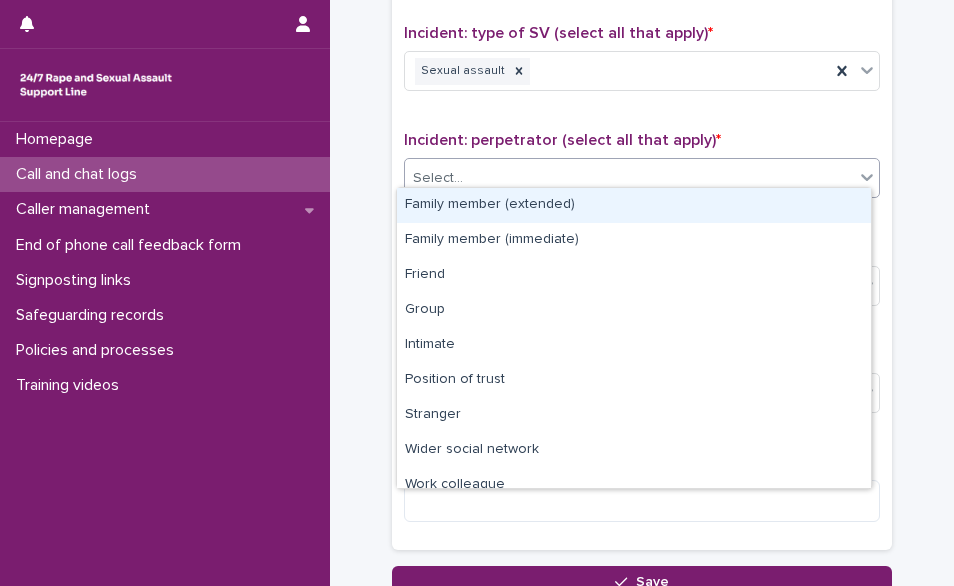 click on "Family member (extended)" at bounding box center (634, 205) 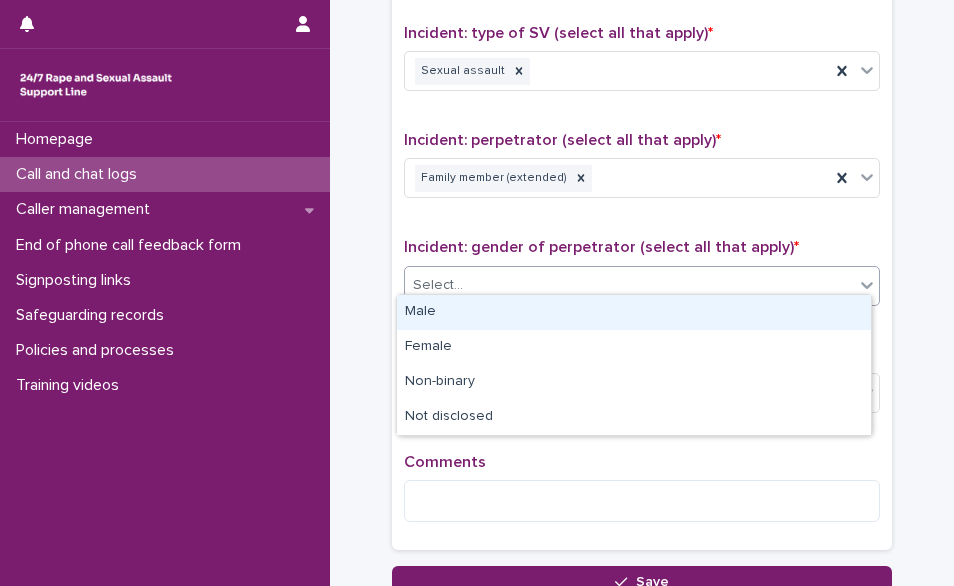 drag, startPoint x: 609, startPoint y: 272, endPoint x: 579, endPoint y: 311, distance: 49.20366 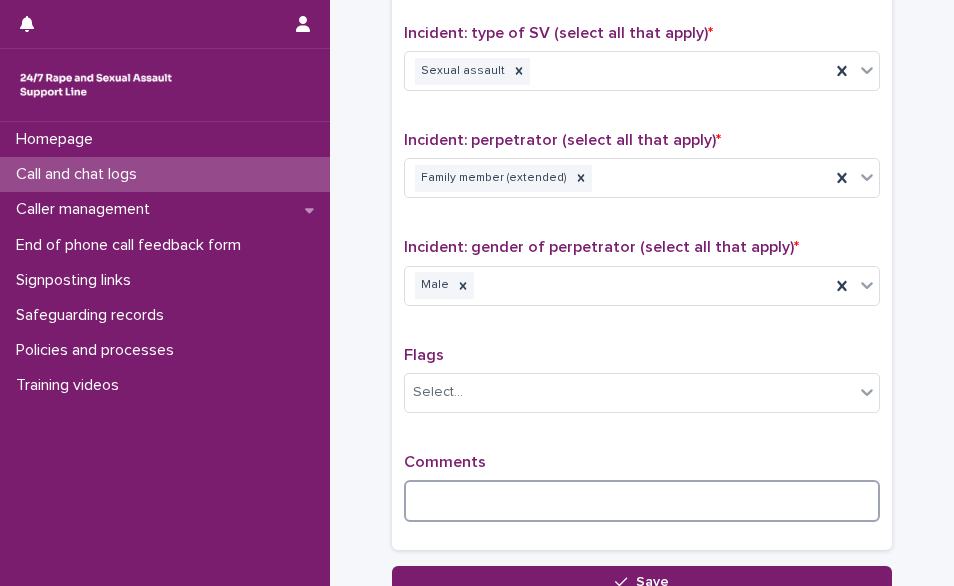 click at bounding box center (642, 501) 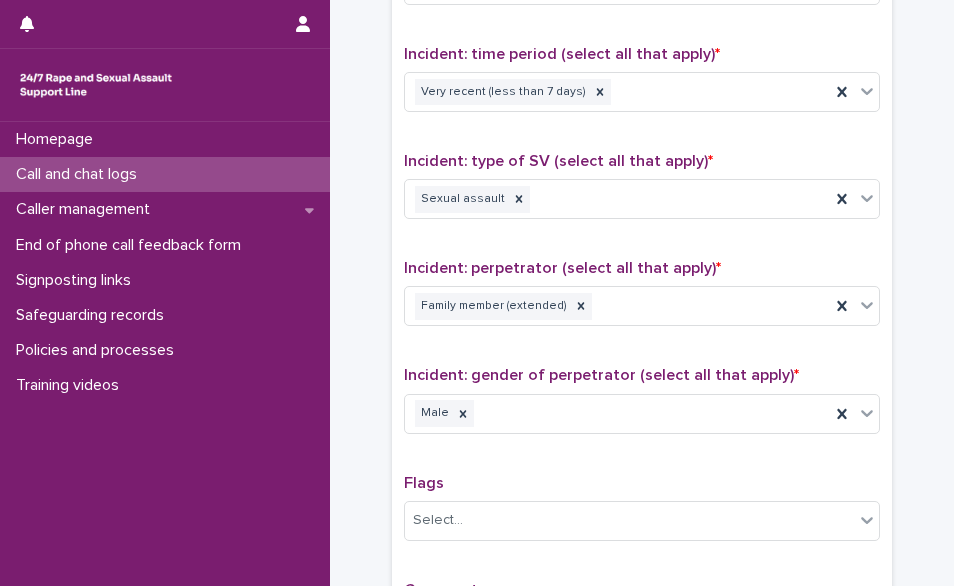 scroll, scrollTop: 1649, scrollLeft: 0, axis: vertical 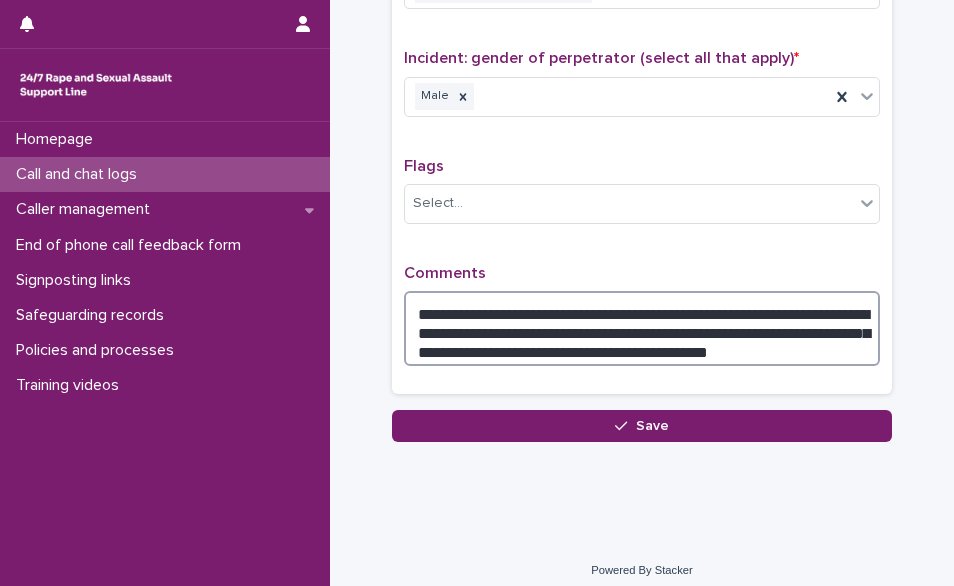 click on "**********" at bounding box center [642, 328] 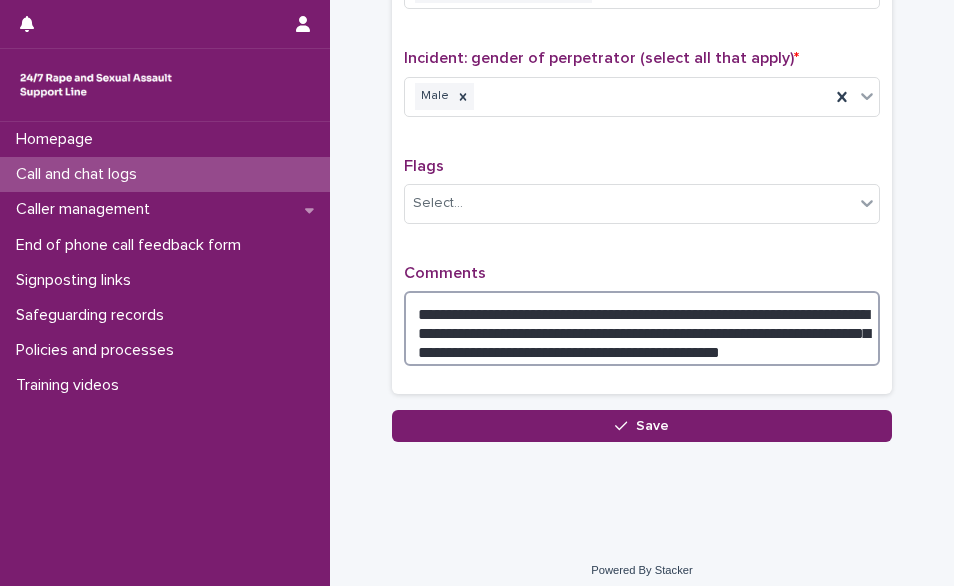 click on "**********" at bounding box center [642, 328] 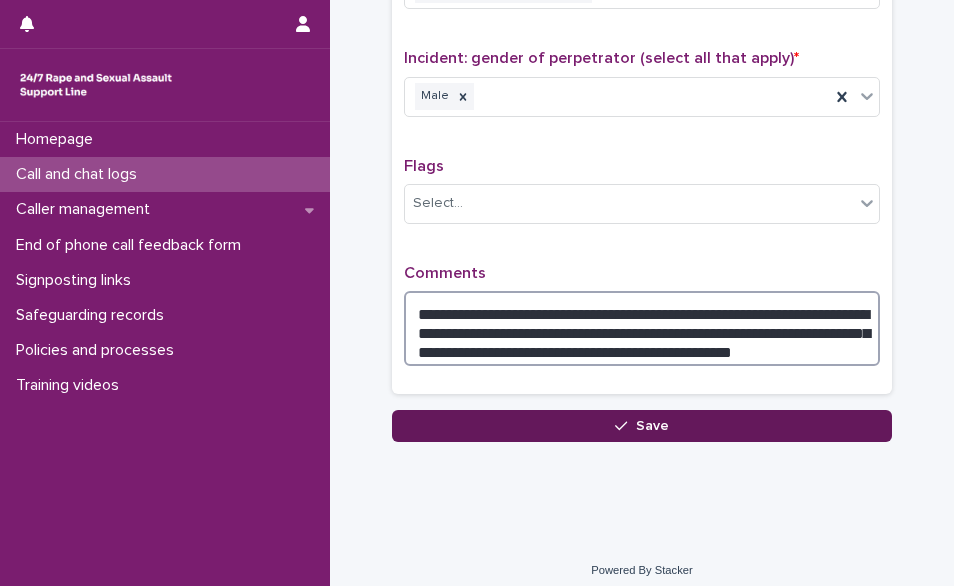 type on "**********" 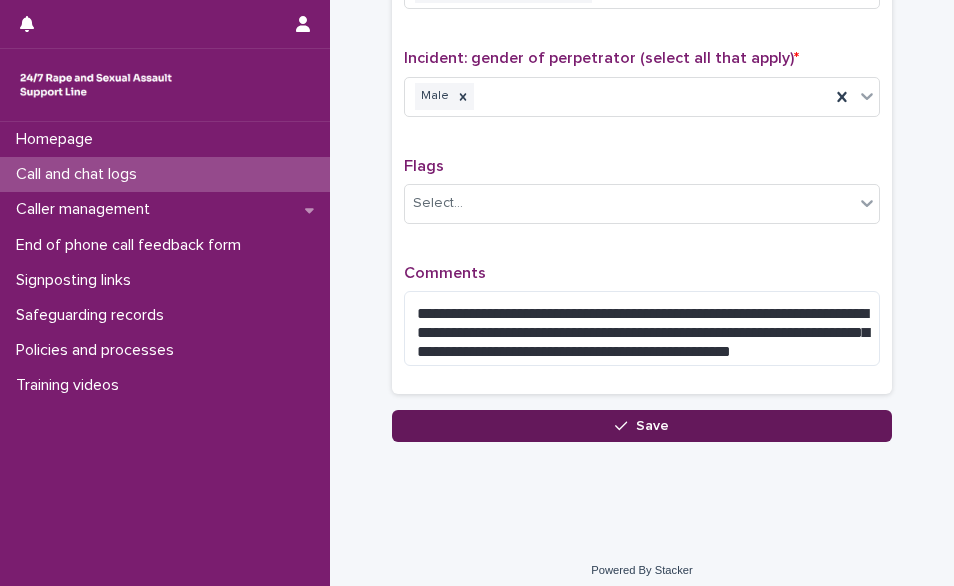 click on "Save" at bounding box center [642, 426] 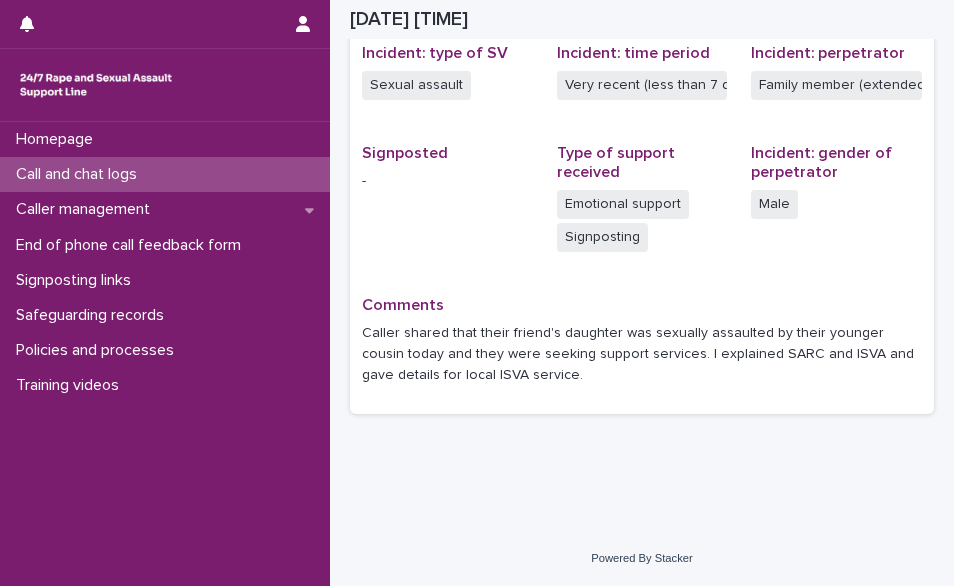 scroll, scrollTop: 510, scrollLeft: 0, axis: vertical 